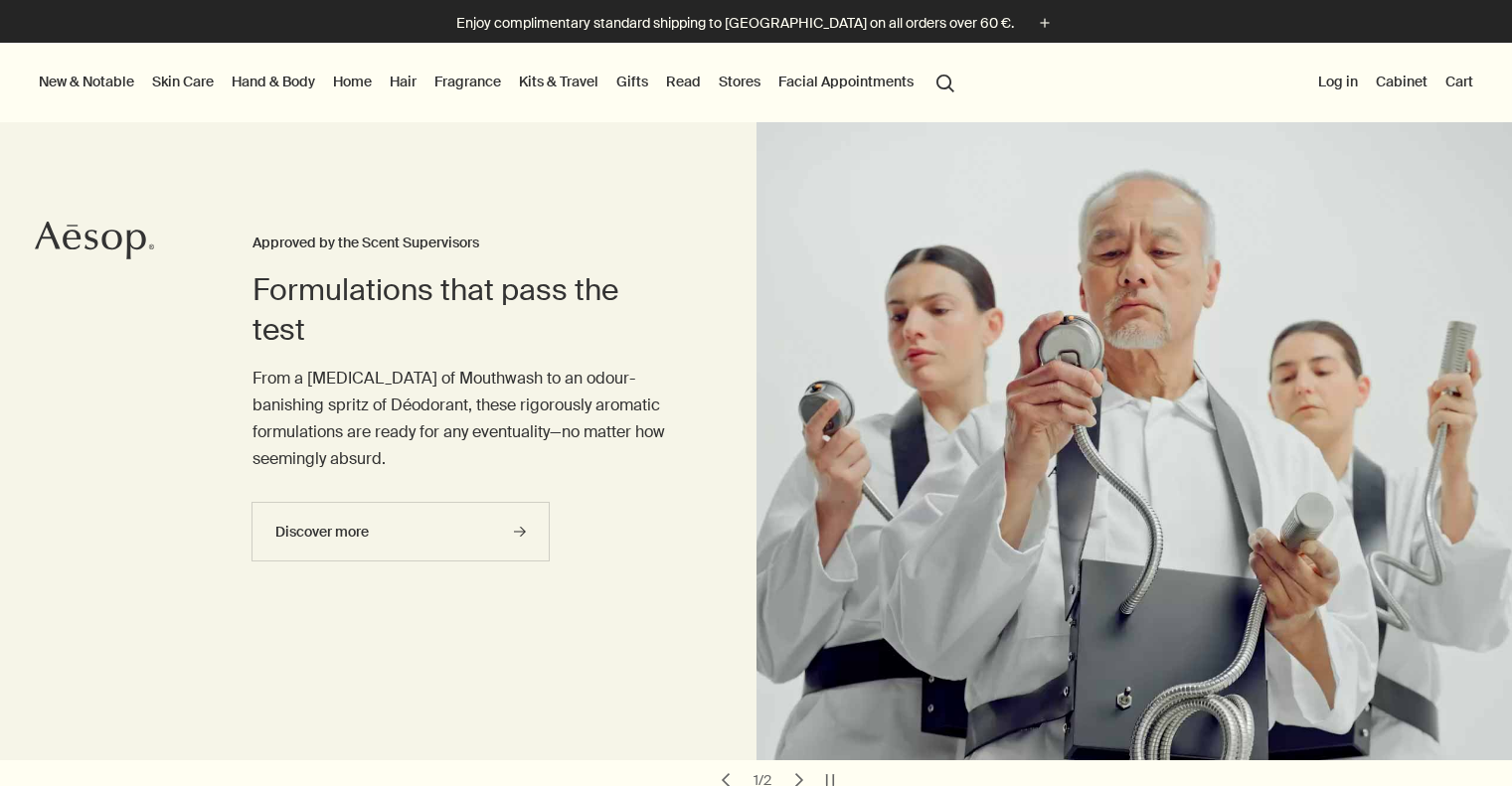 scroll, scrollTop: 0, scrollLeft: 0, axis: both 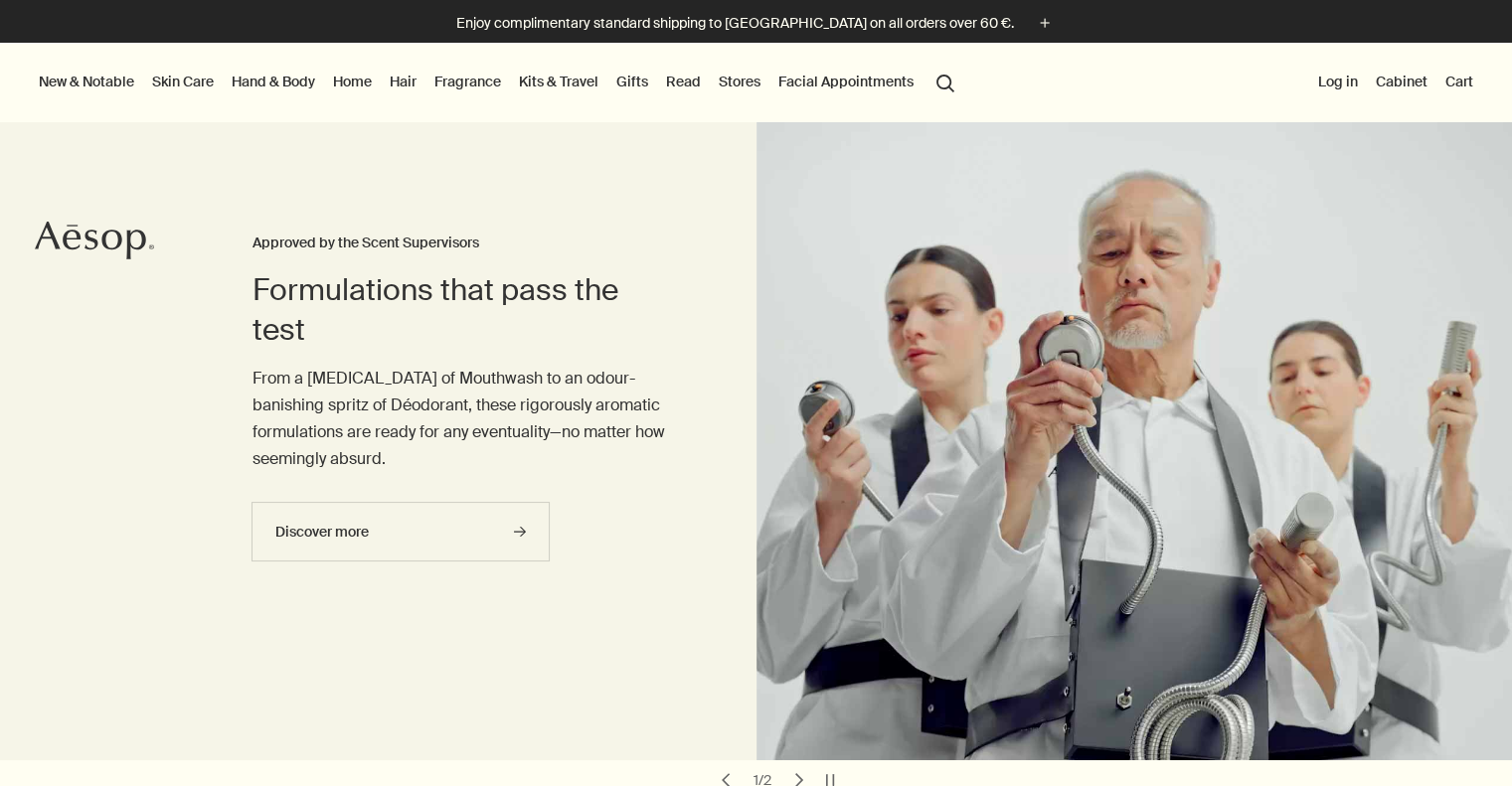 click on "Skin Care" at bounding box center [183, 81] 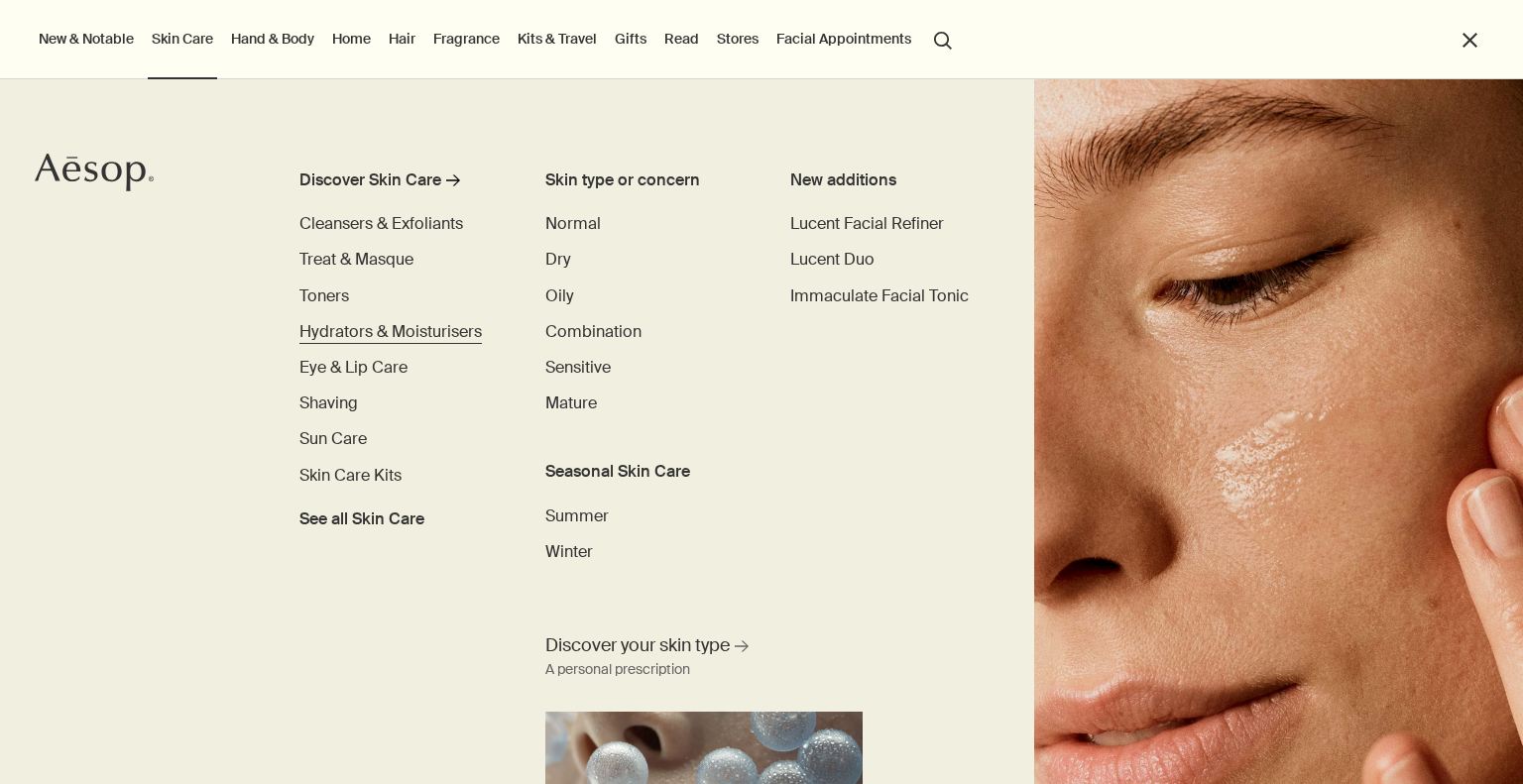 click on "Hydrators & Moisturisers" at bounding box center [391, 331] 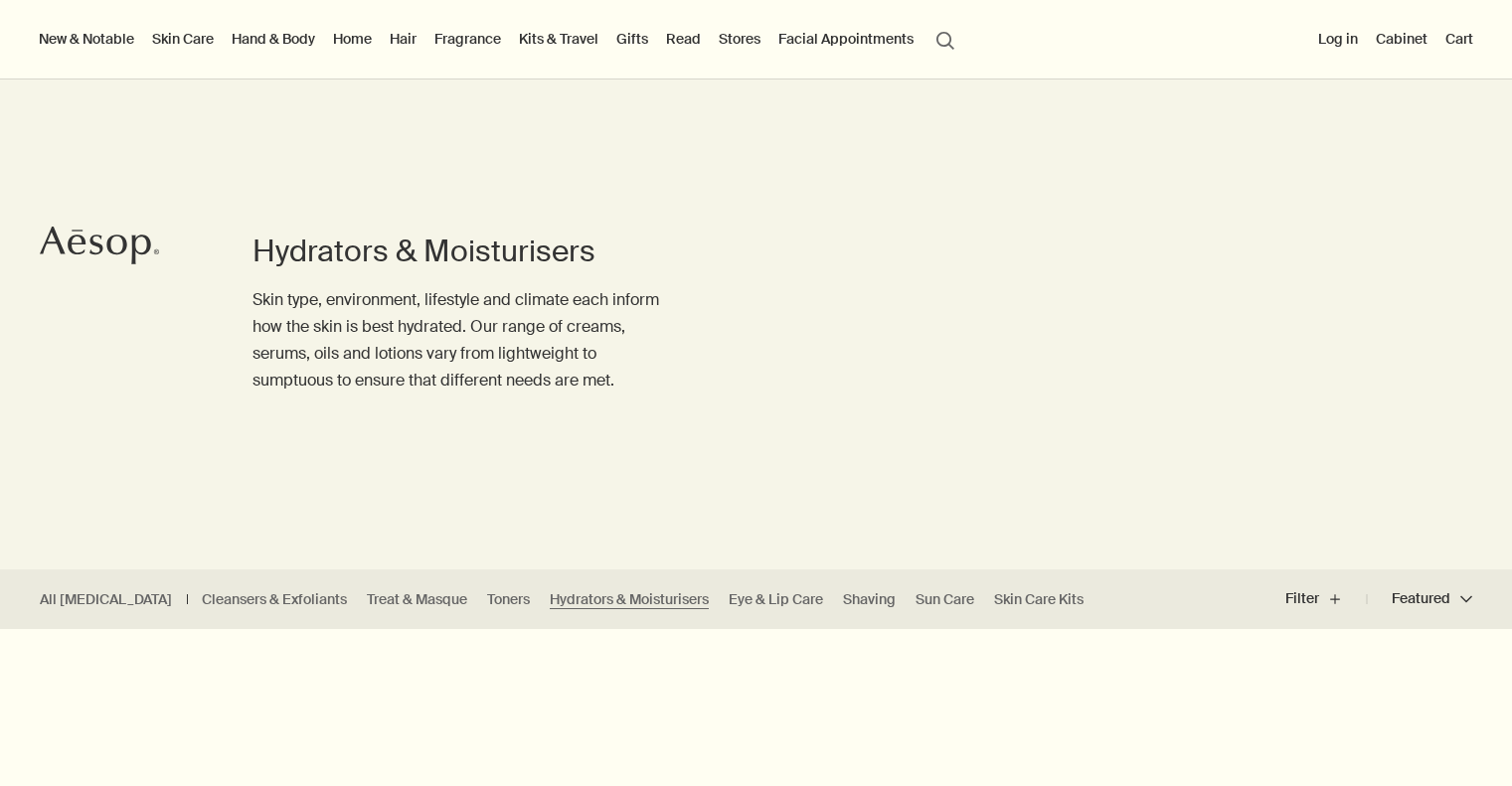 scroll, scrollTop: 0, scrollLeft: 0, axis: both 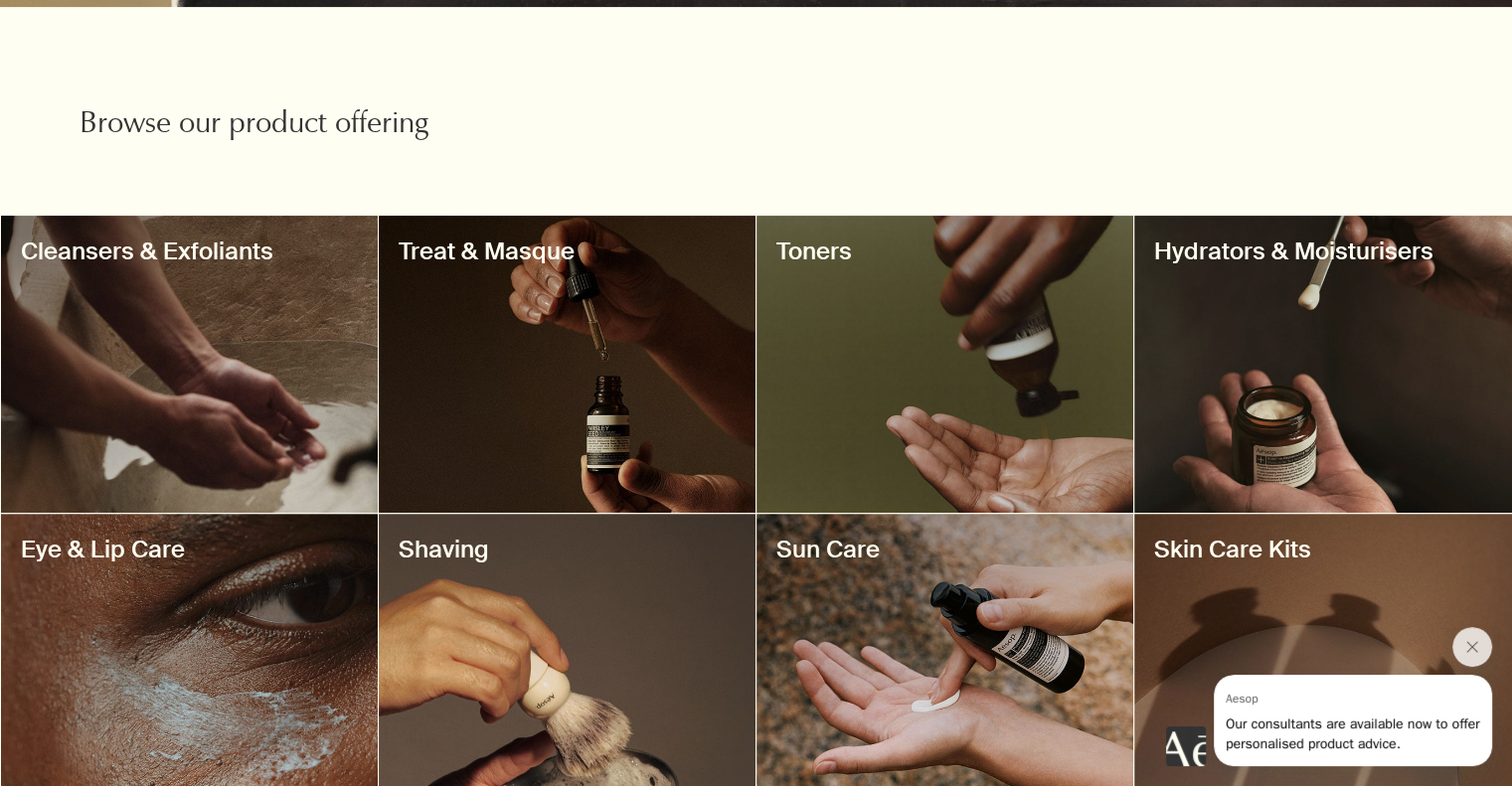 click at bounding box center [567, 364] 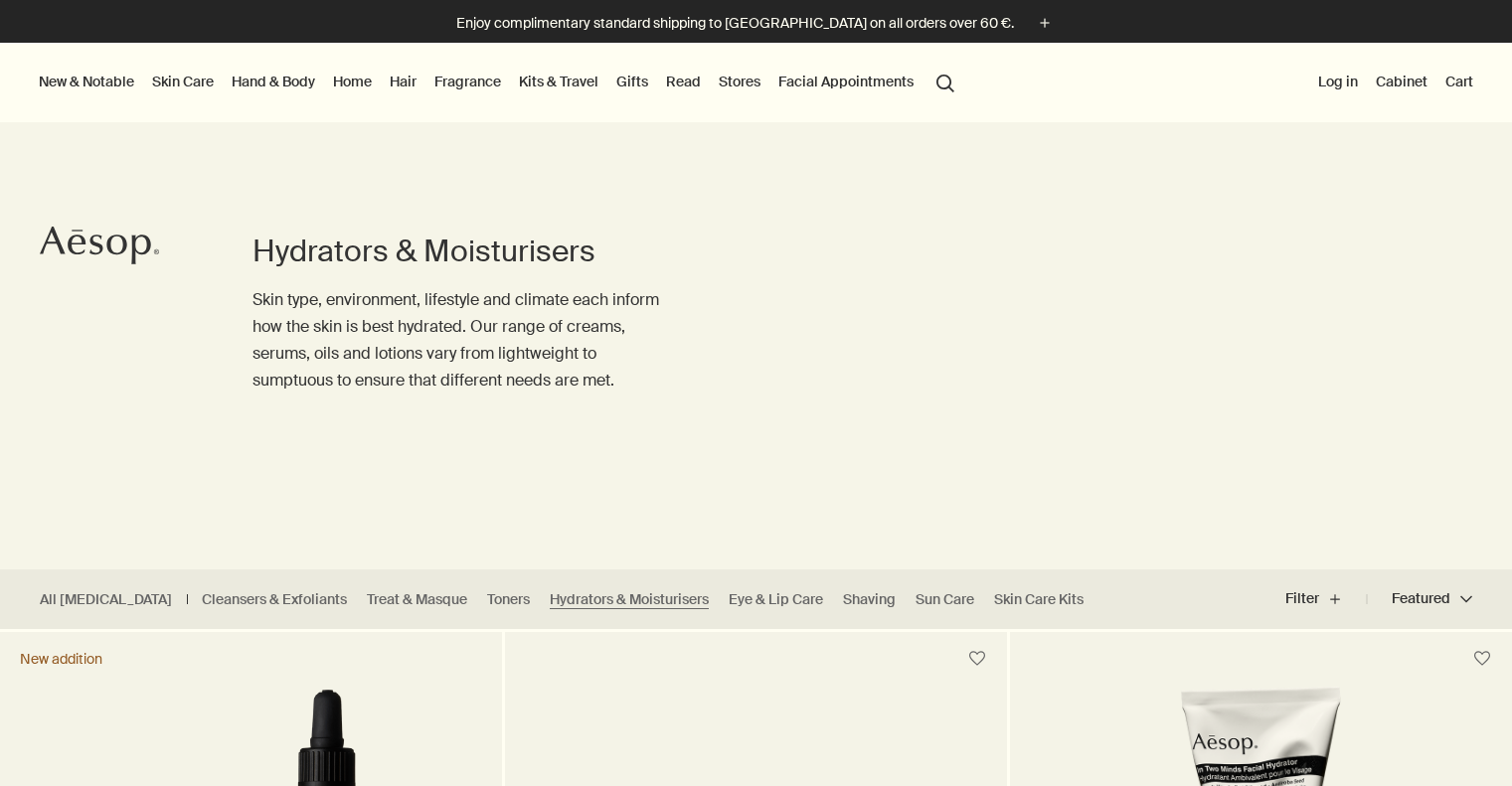 scroll, scrollTop: 0, scrollLeft: 0, axis: both 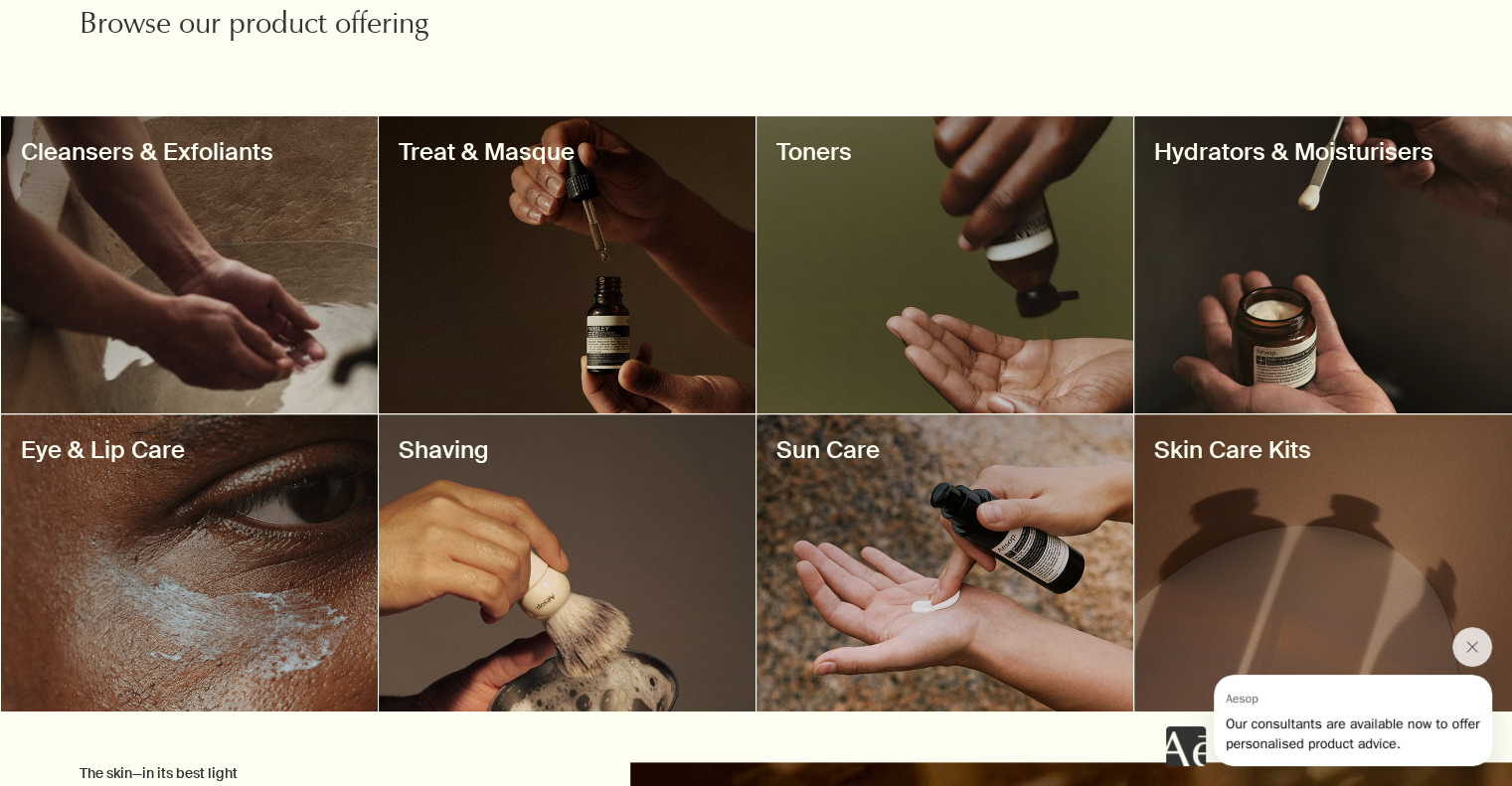 click at bounding box center (944, 264) 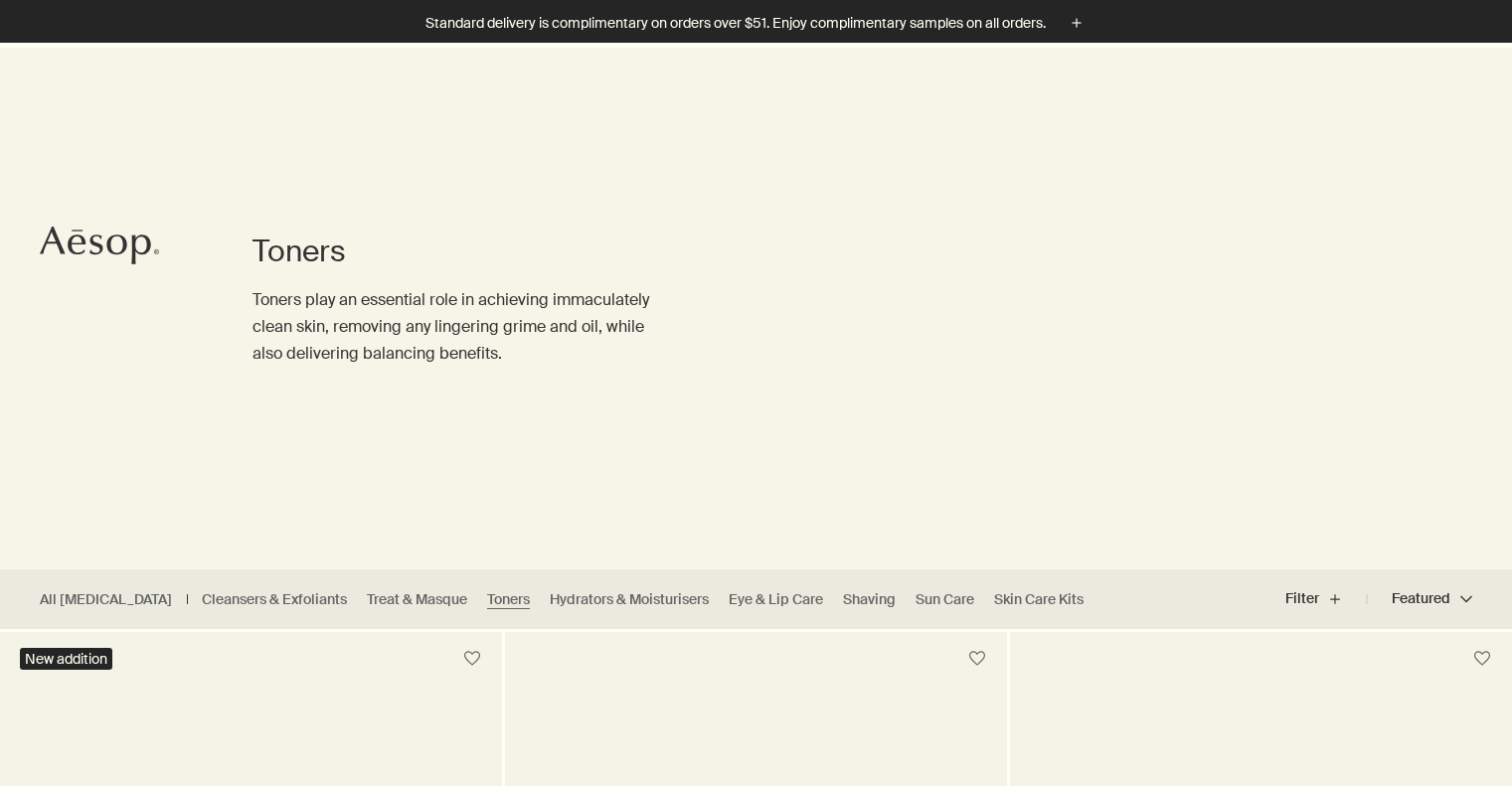 scroll, scrollTop: 865, scrollLeft: 0, axis: vertical 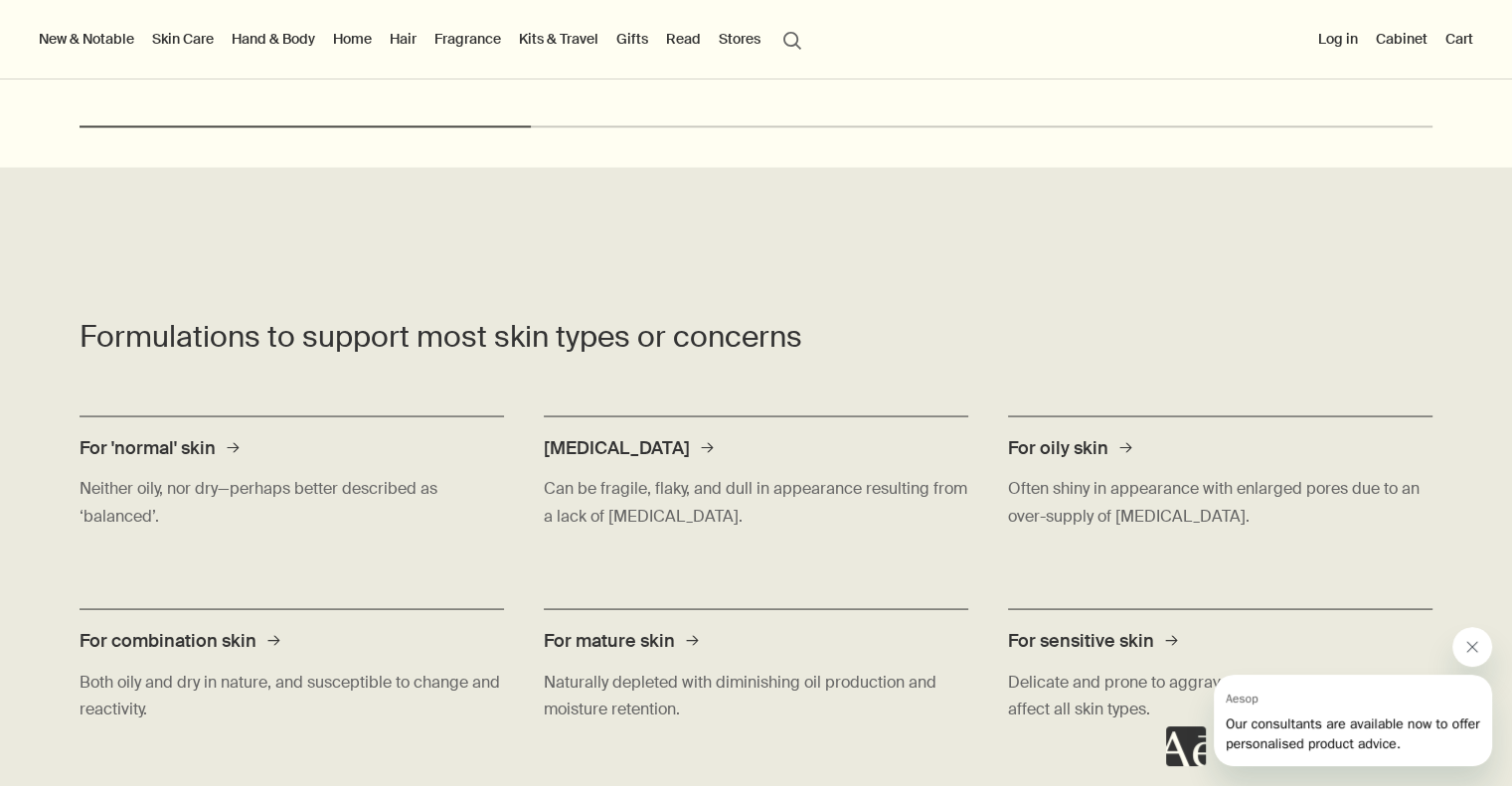 click at bounding box center [1472, 647] 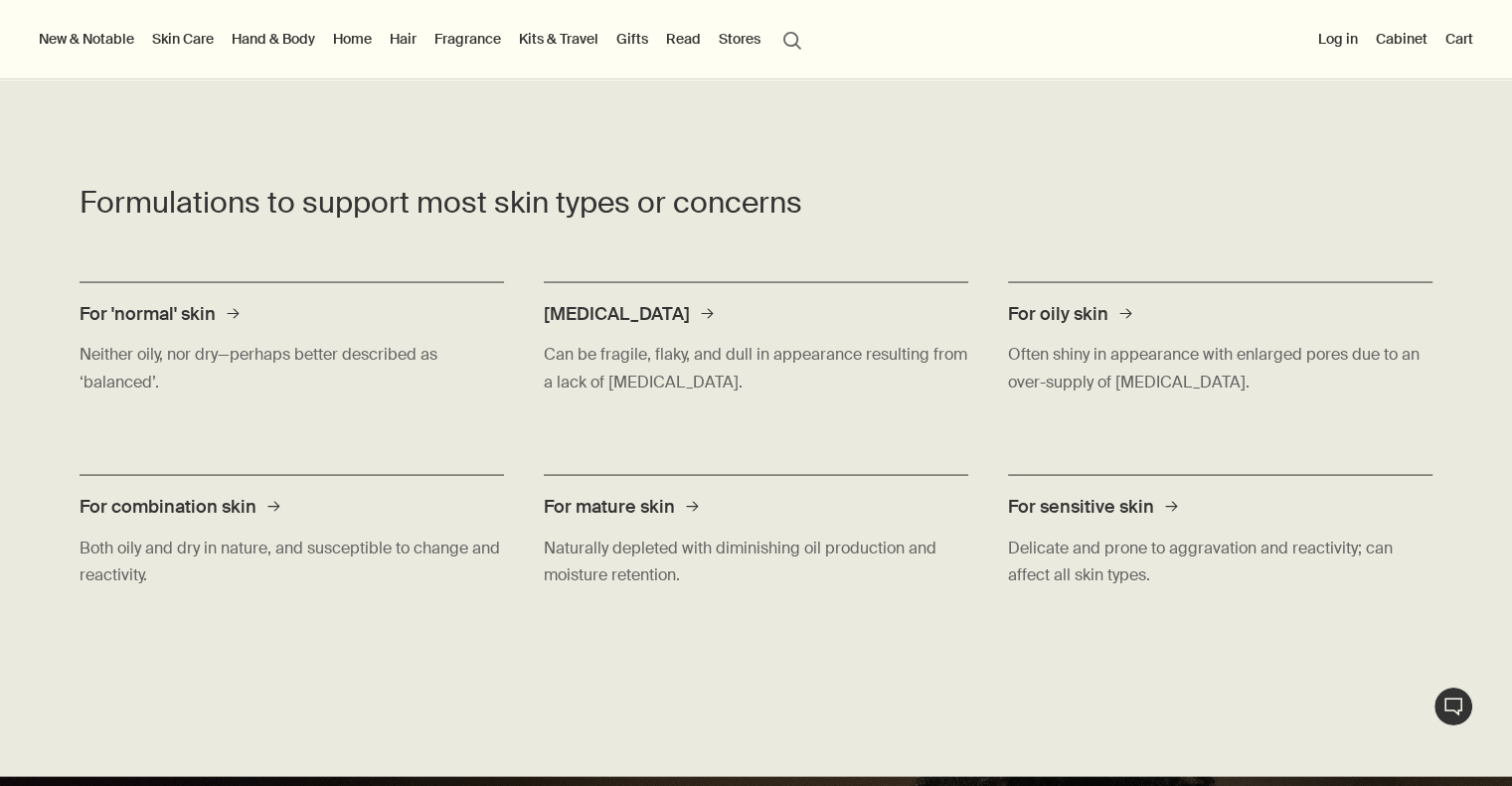 scroll, scrollTop: 3776, scrollLeft: 0, axis: vertical 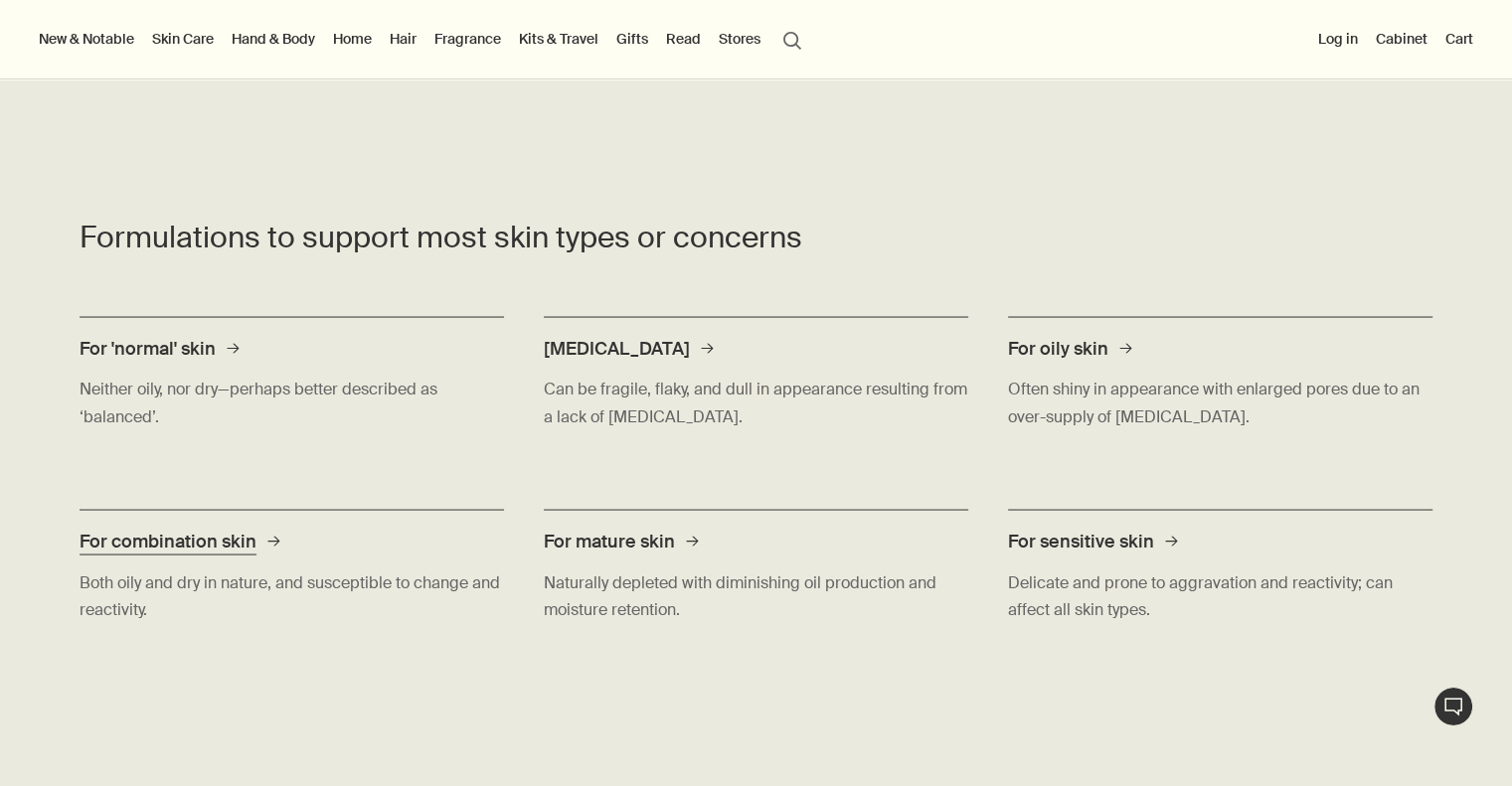 click on "For combination skin" at bounding box center (168, 541) 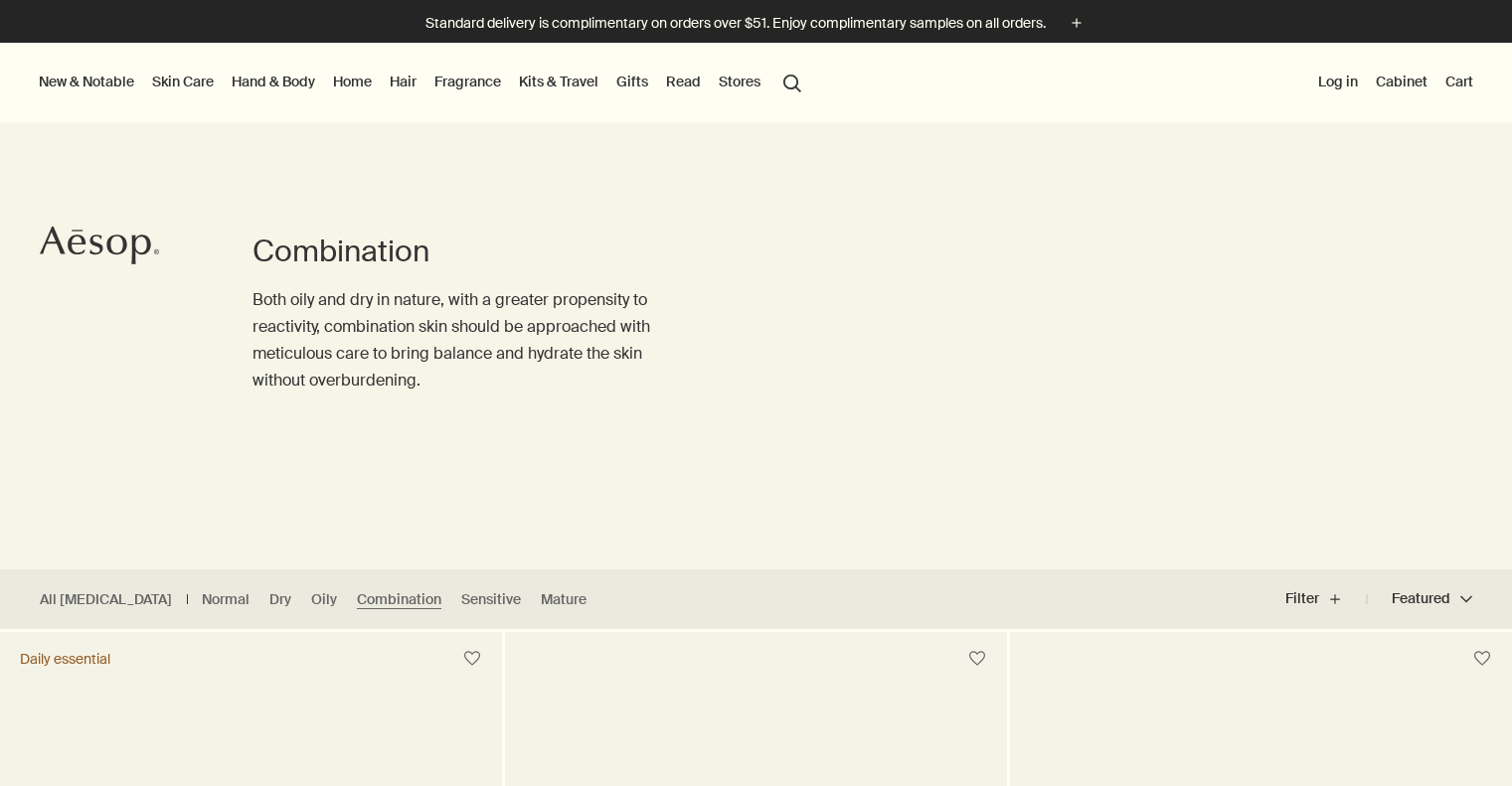 scroll, scrollTop: 0, scrollLeft: 0, axis: both 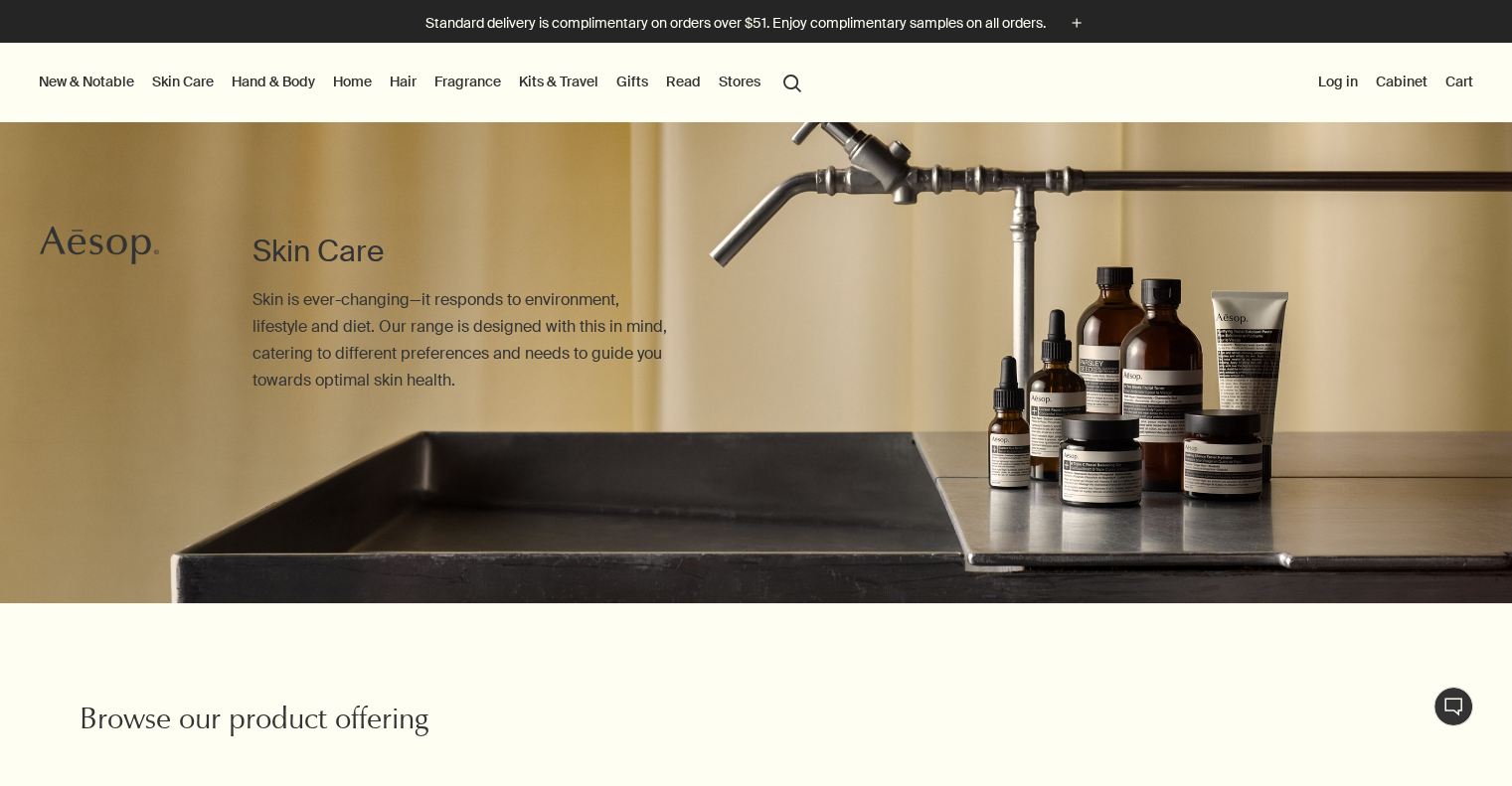 click on "Skin is ever-changing—it responds to environment, lifestyle and diet. Our range is designed with this in mind, catering to different preferences and needs to guide you towards optimal skin health." at bounding box center [464, 340] 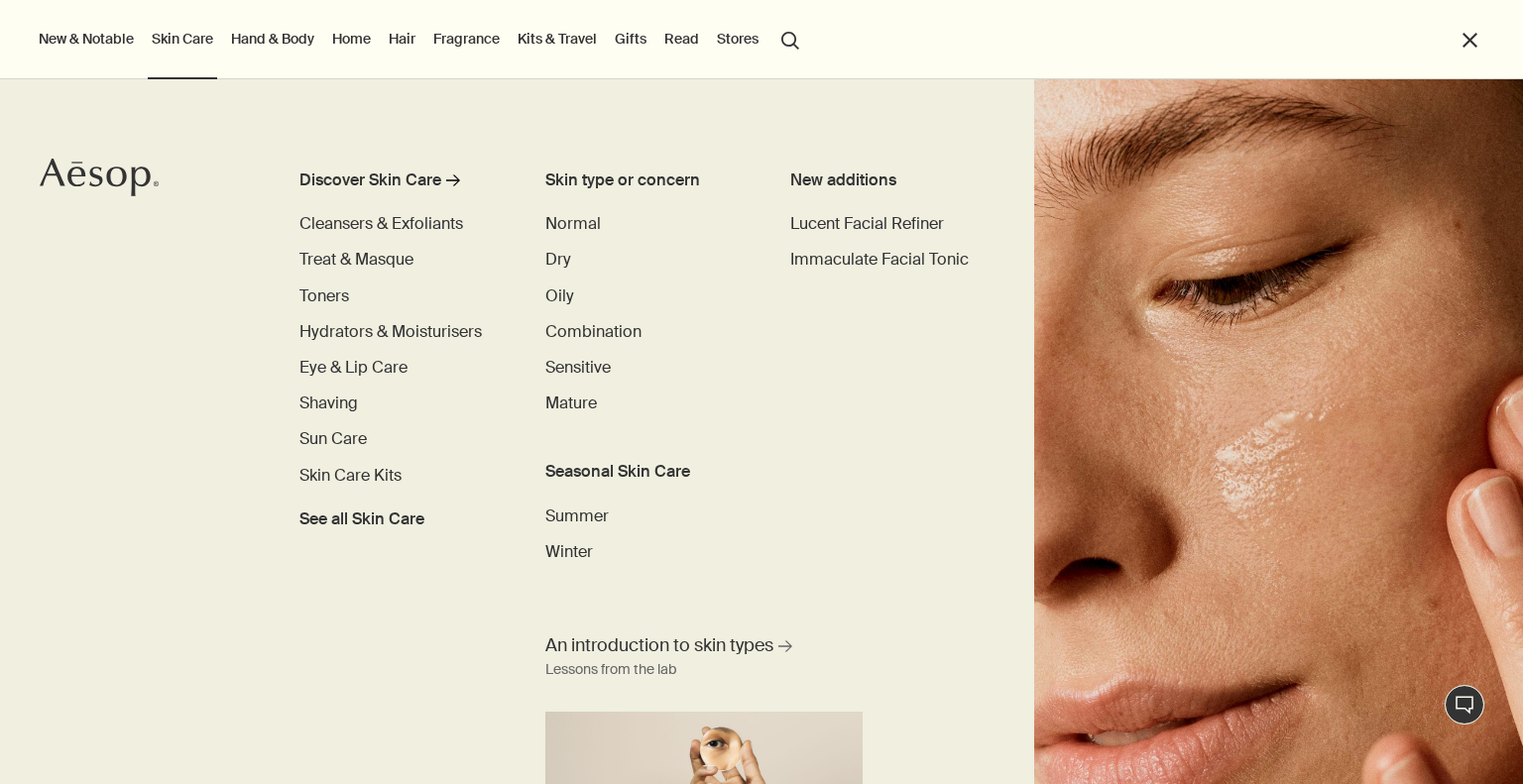 click on "Hand & Body" at bounding box center (273, 39) 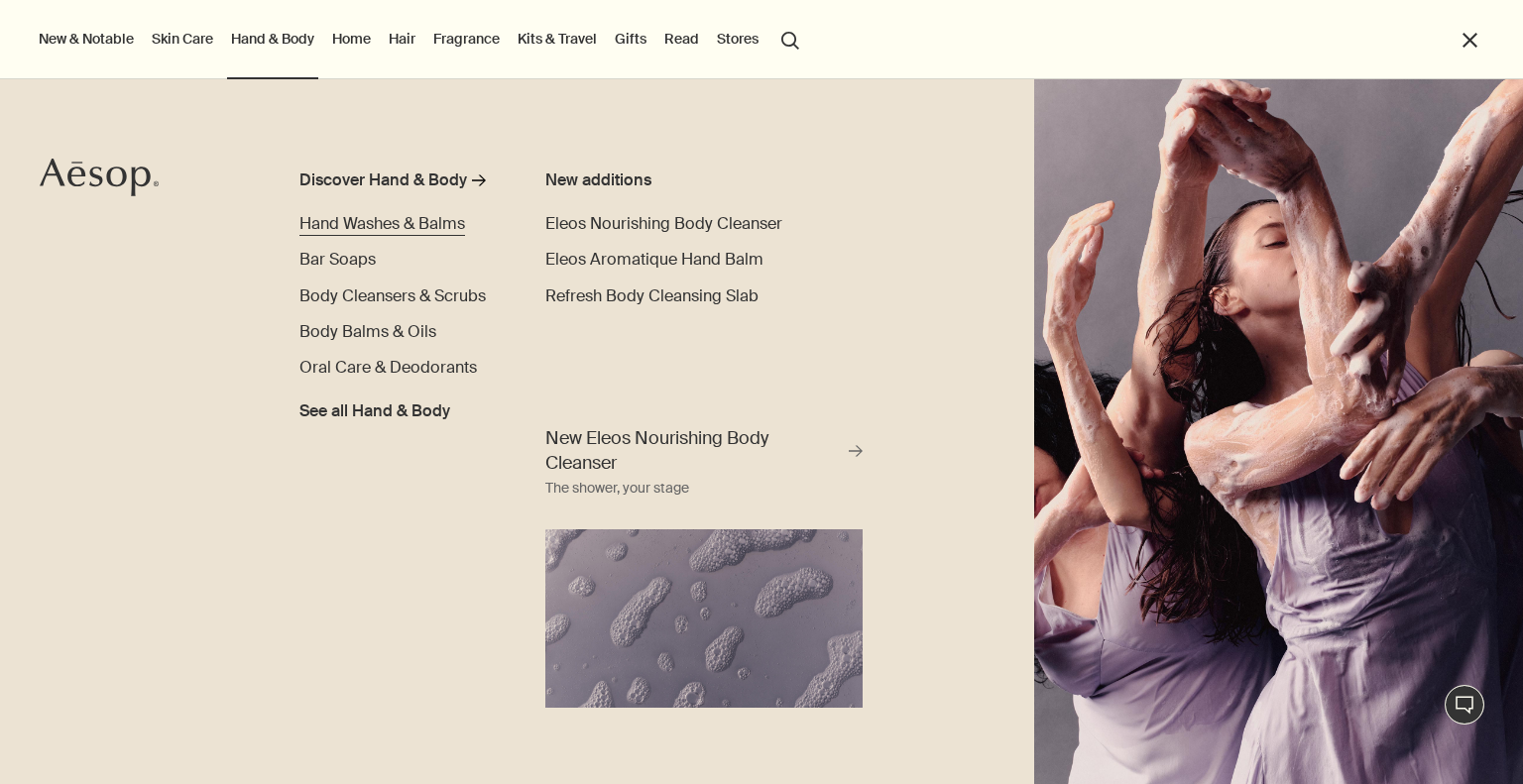 click on "Hand Washes & Balms" at bounding box center [382, 223] 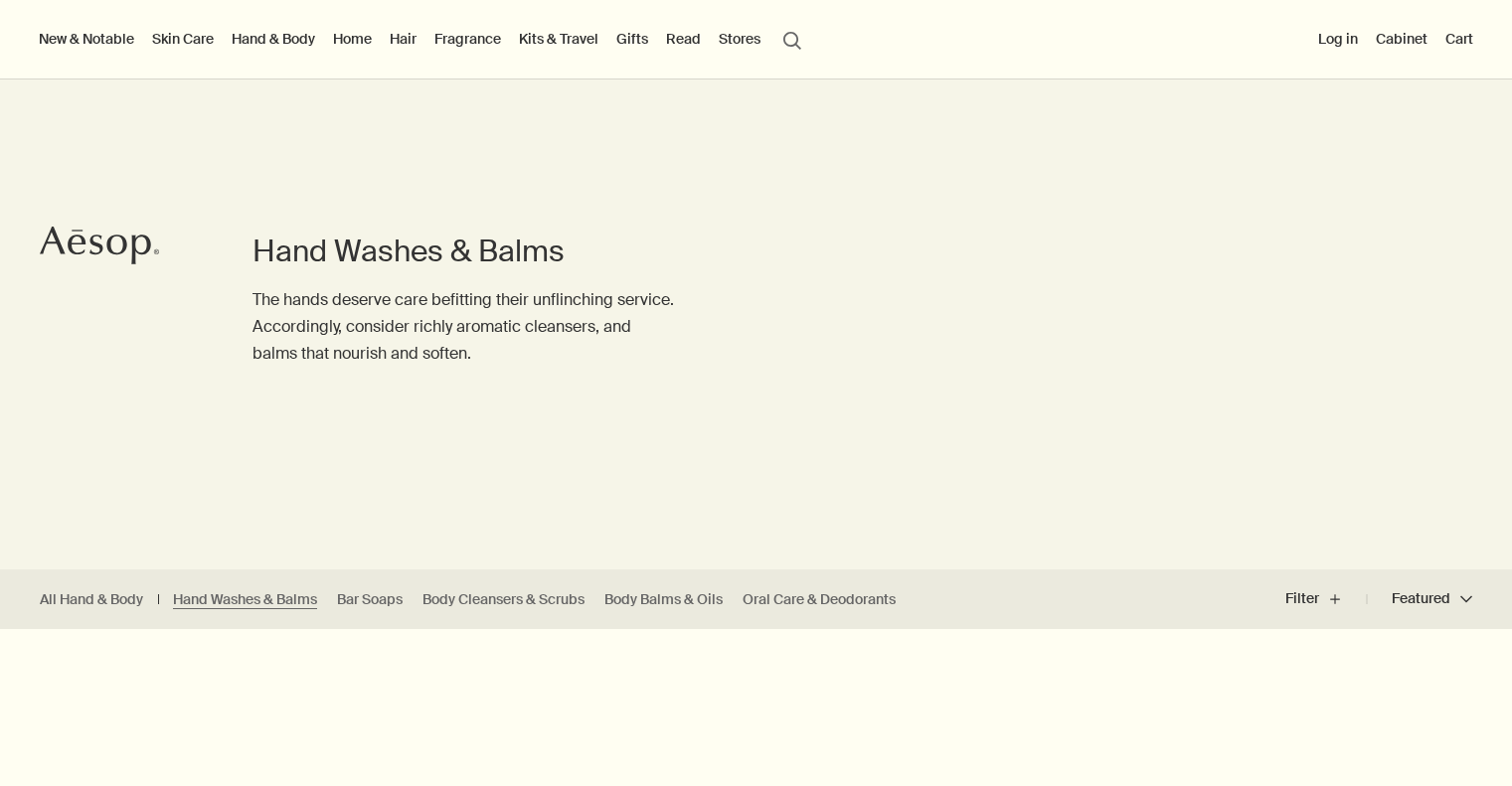scroll, scrollTop: 0, scrollLeft: 0, axis: both 